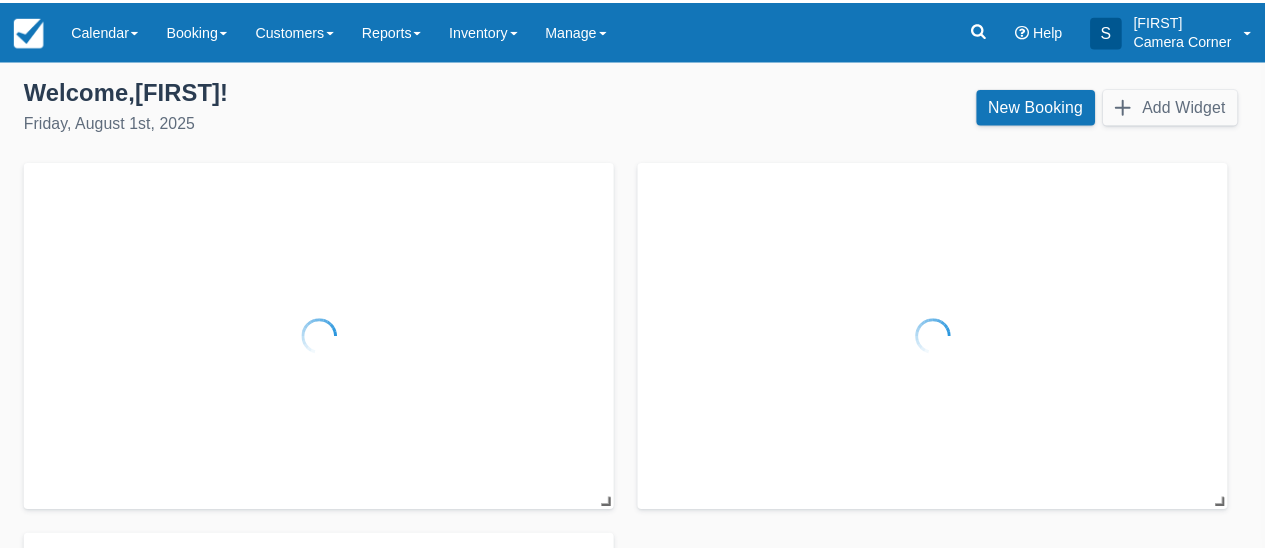 scroll, scrollTop: 0, scrollLeft: 0, axis: both 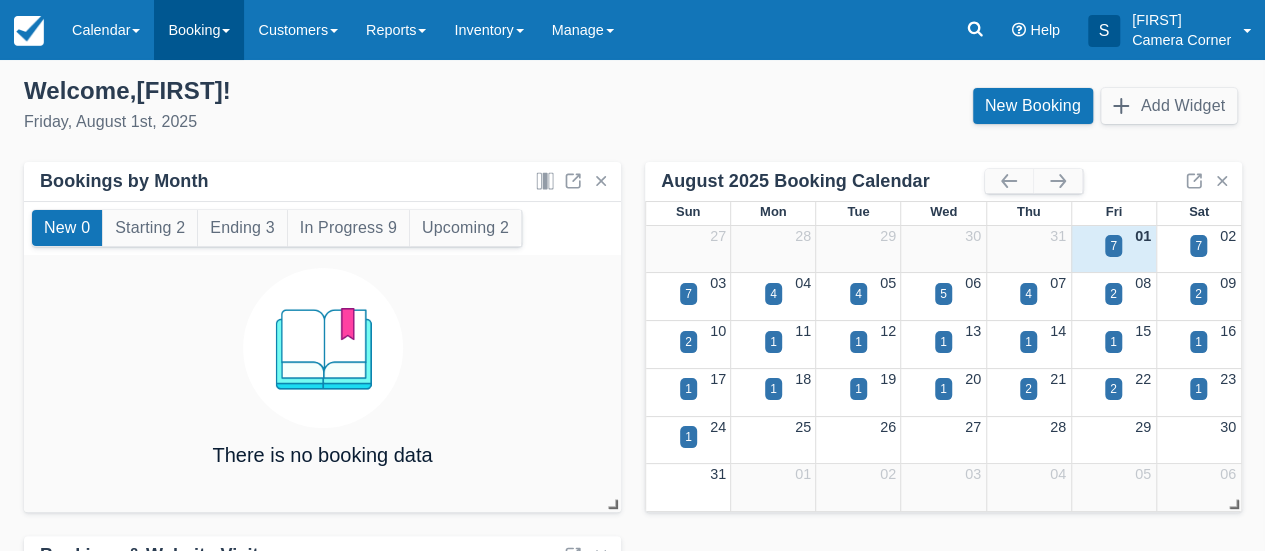 click on "Booking" at bounding box center (199, 30) 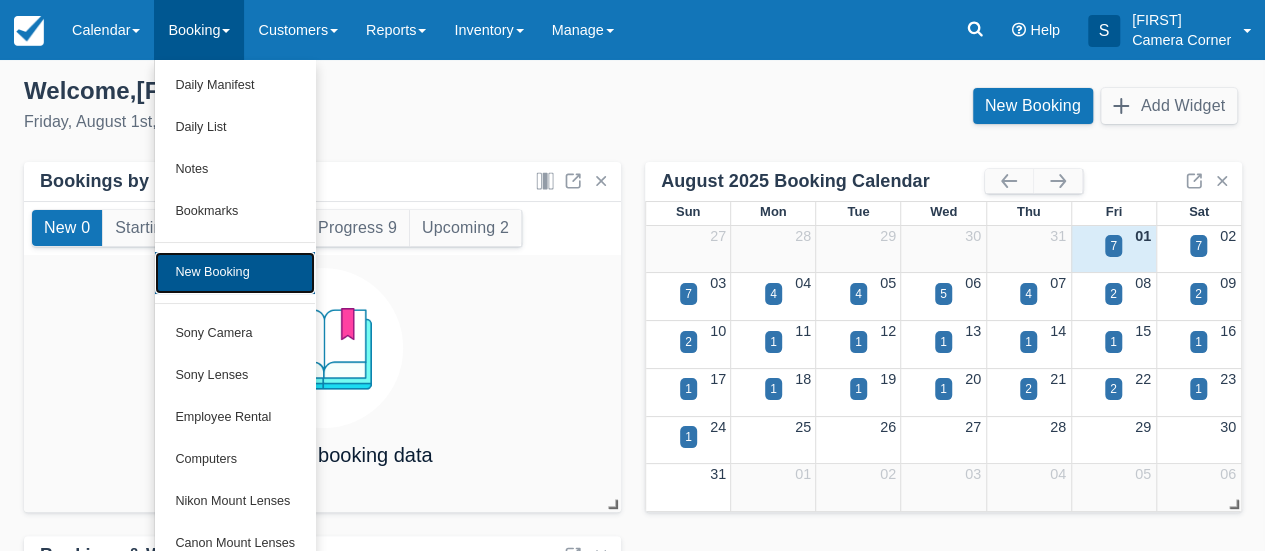 click on "New Booking" at bounding box center (235, 273) 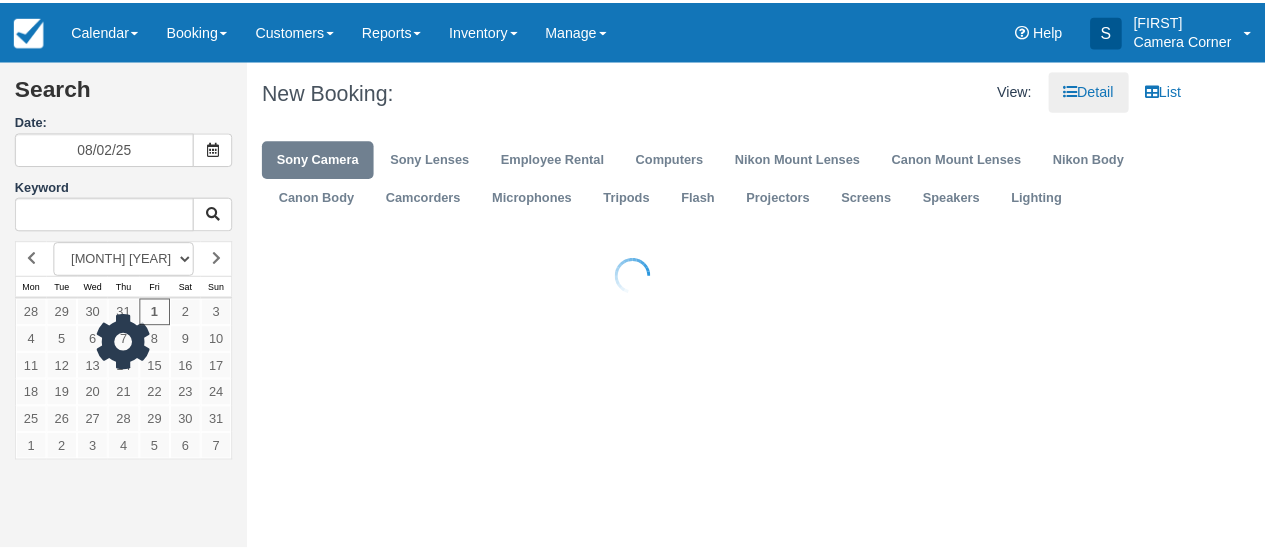 scroll, scrollTop: 0, scrollLeft: 0, axis: both 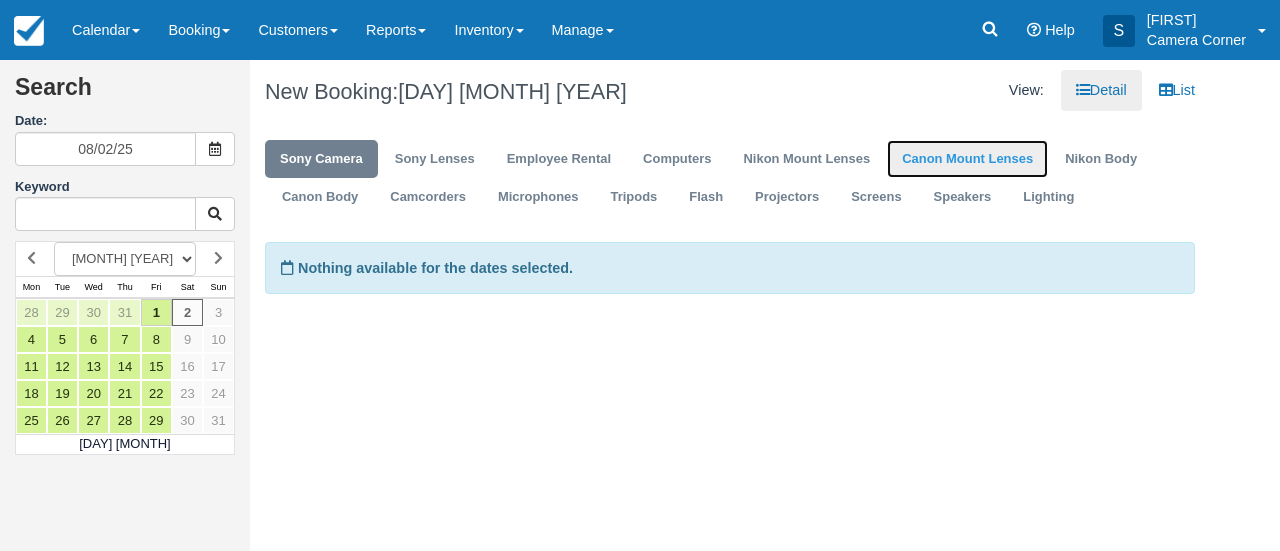 click on "Canon Mount Lenses" at bounding box center [967, 159] 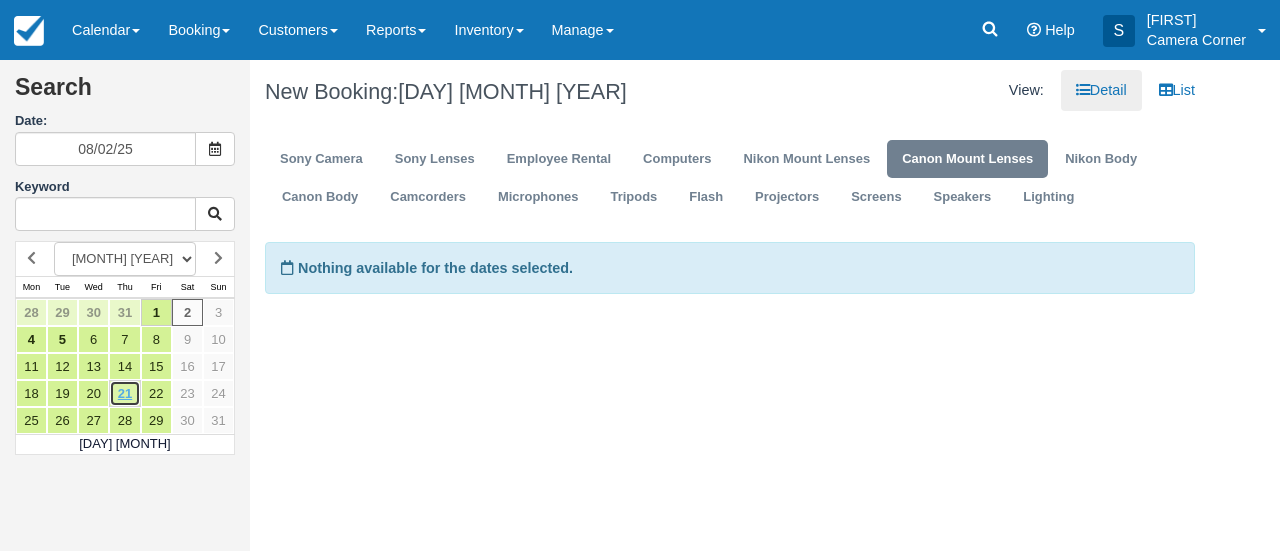 click on "21" at bounding box center [124, 393] 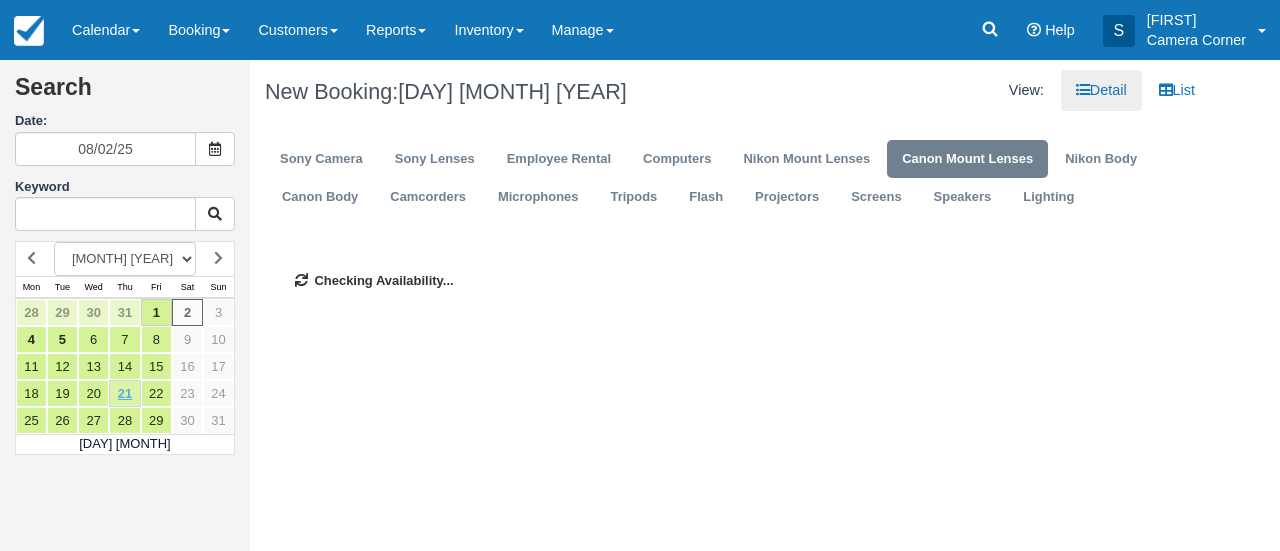 type on "08/21/25" 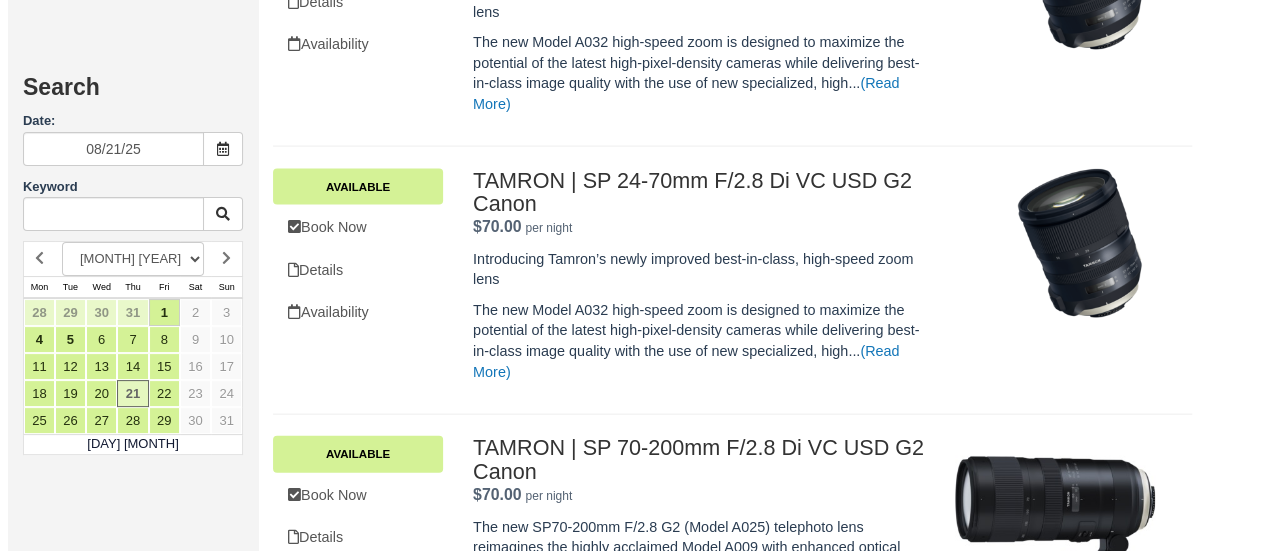 scroll, scrollTop: 2100, scrollLeft: 0, axis: vertical 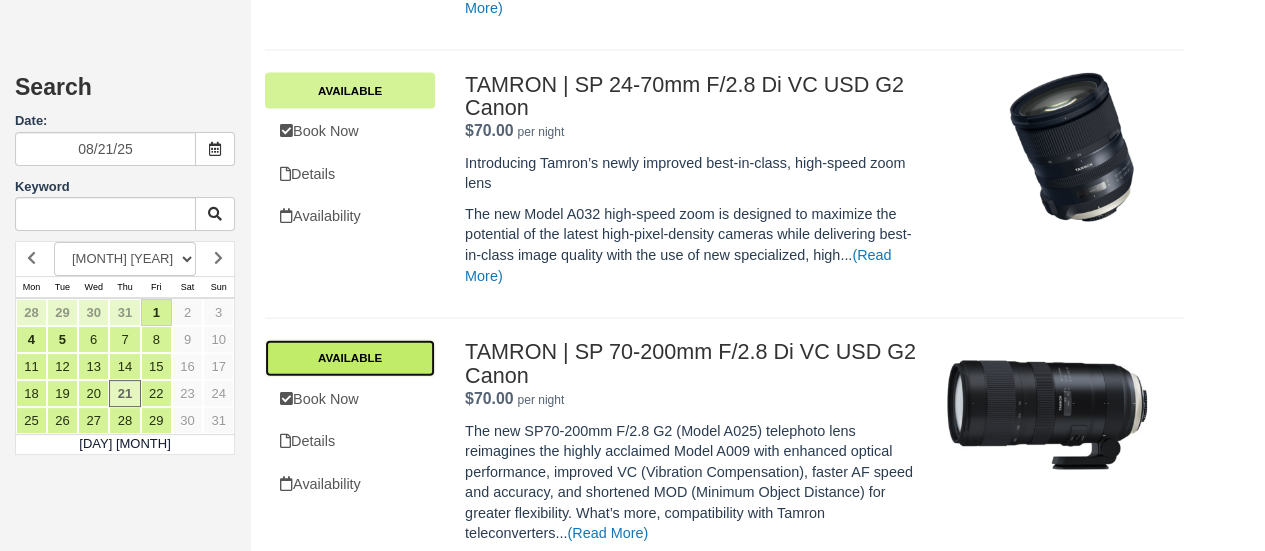 click on "Available" at bounding box center [350, 358] 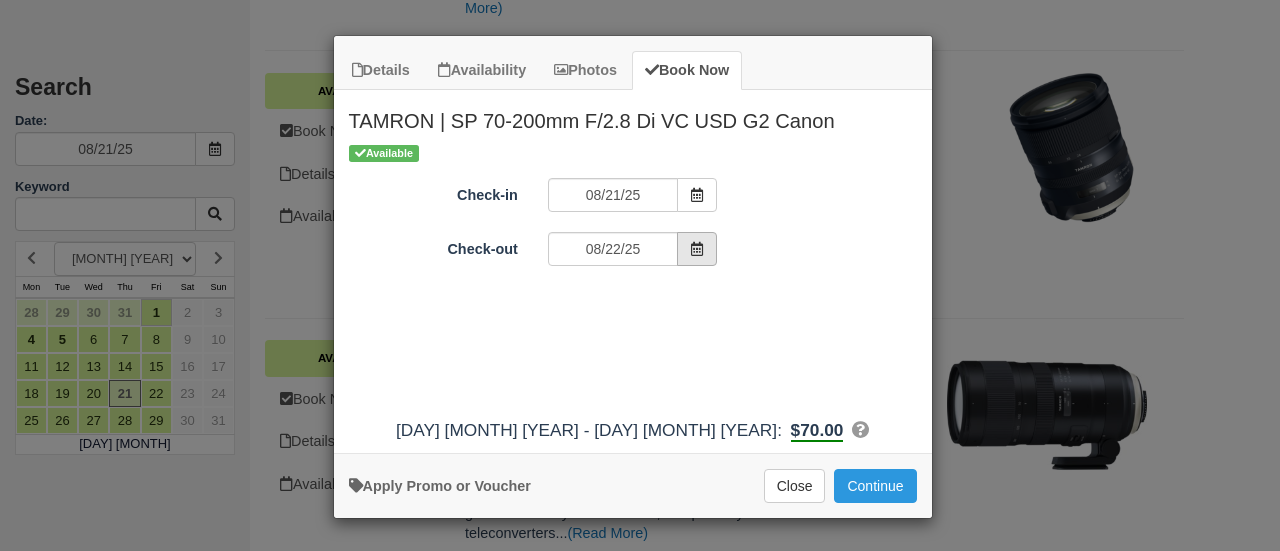 click at bounding box center (697, 249) 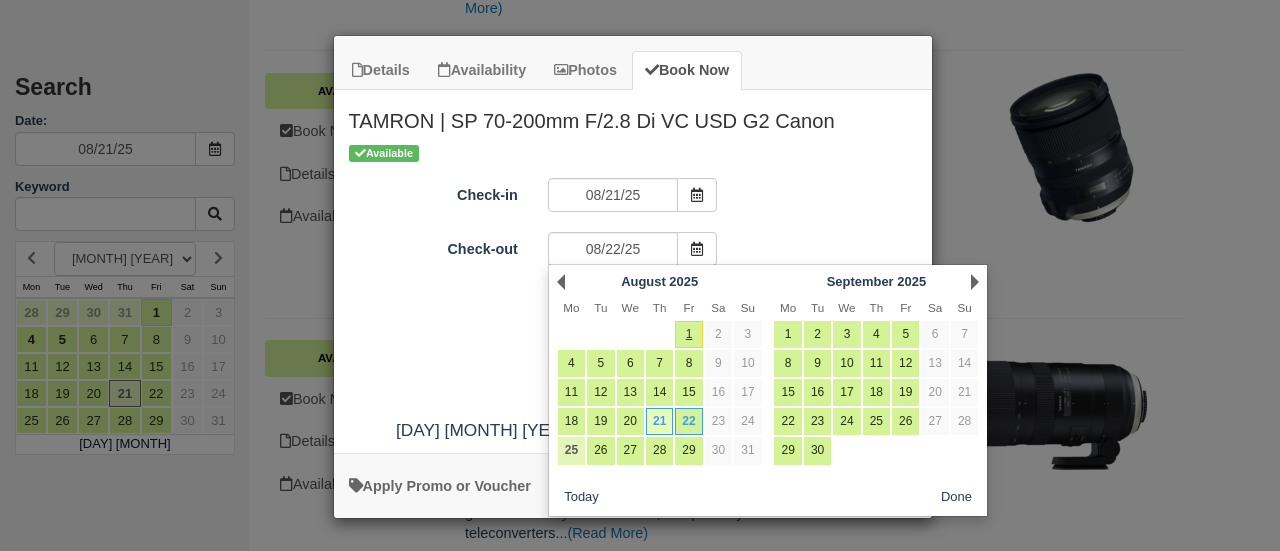 click on "25" at bounding box center [571, 450] 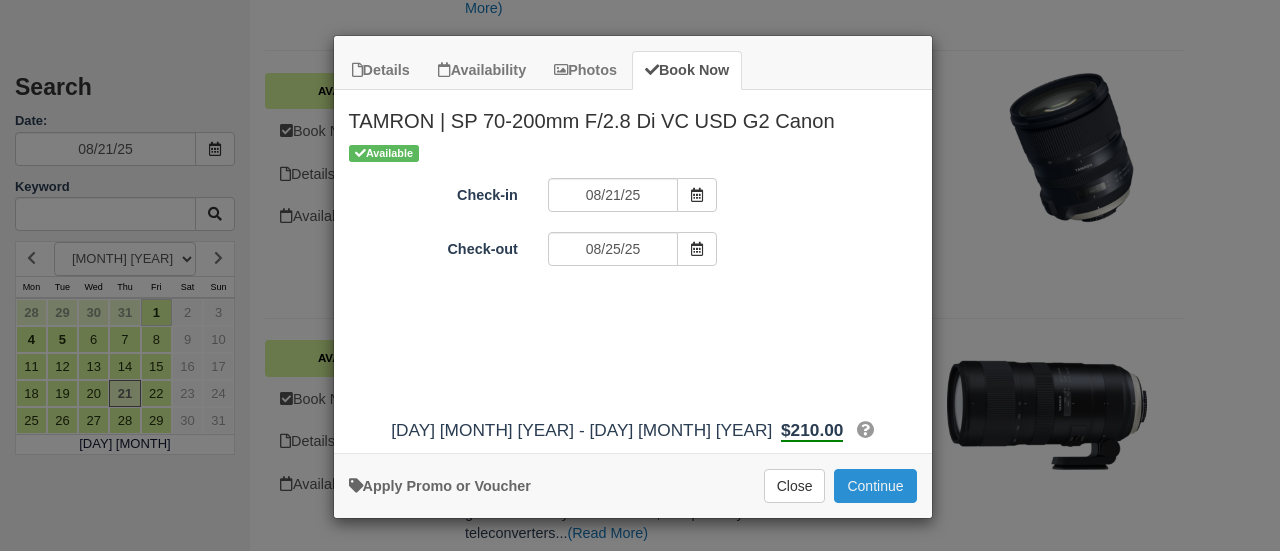 click on "Continue" at bounding box center (875, 486) 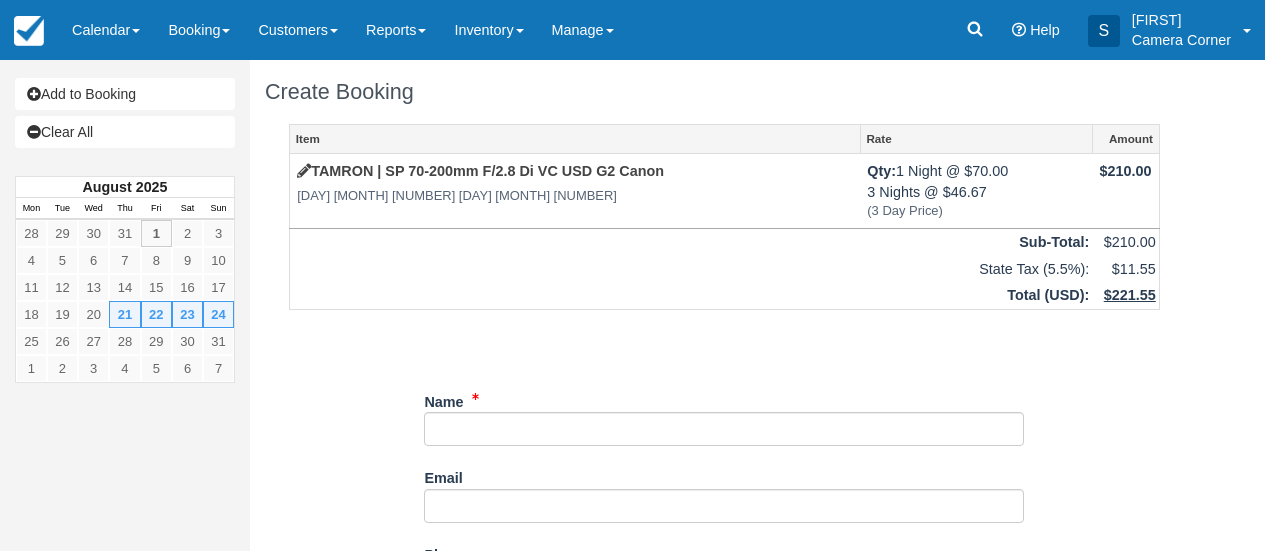 scroll, scrollTop: 0, scrollLeft: 0, axis: both 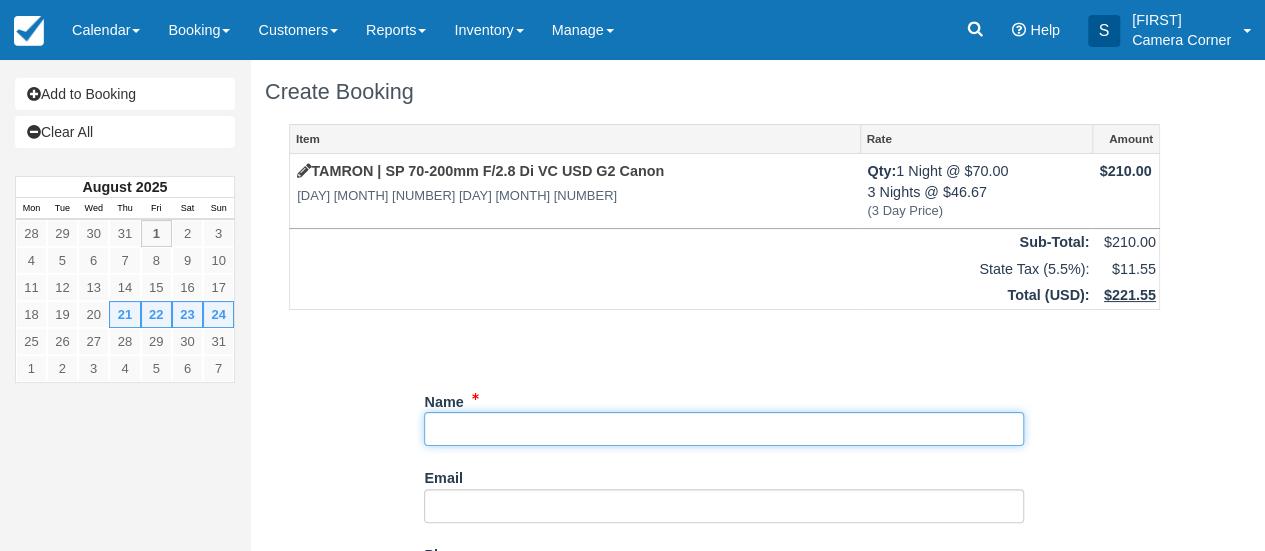 click on "Name" at bounding box center [724, 429] 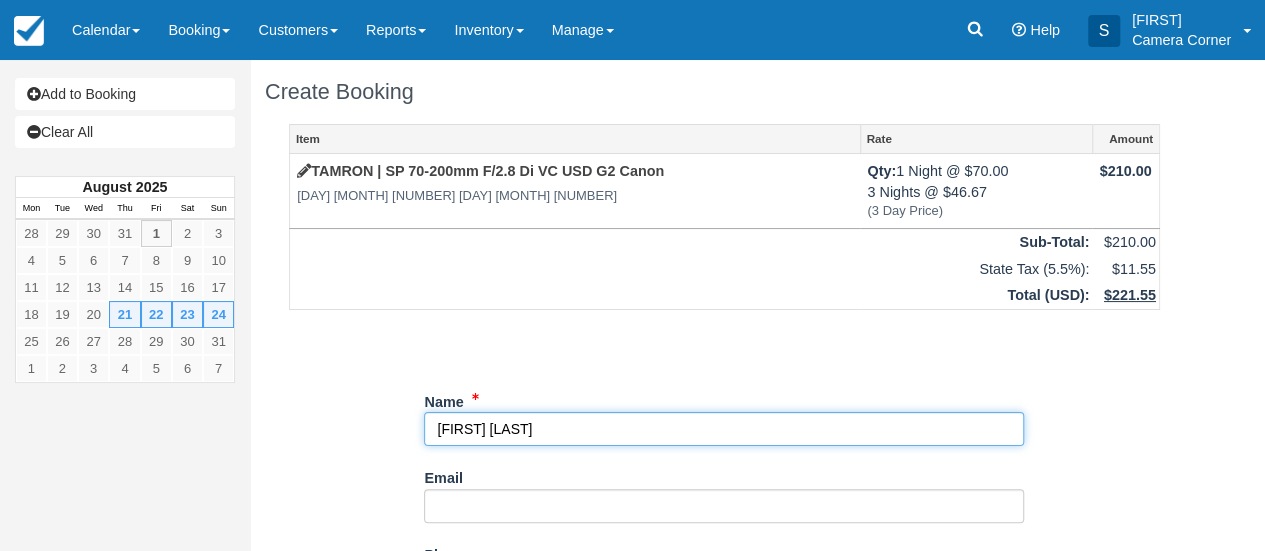 type on "Heather Thomas" 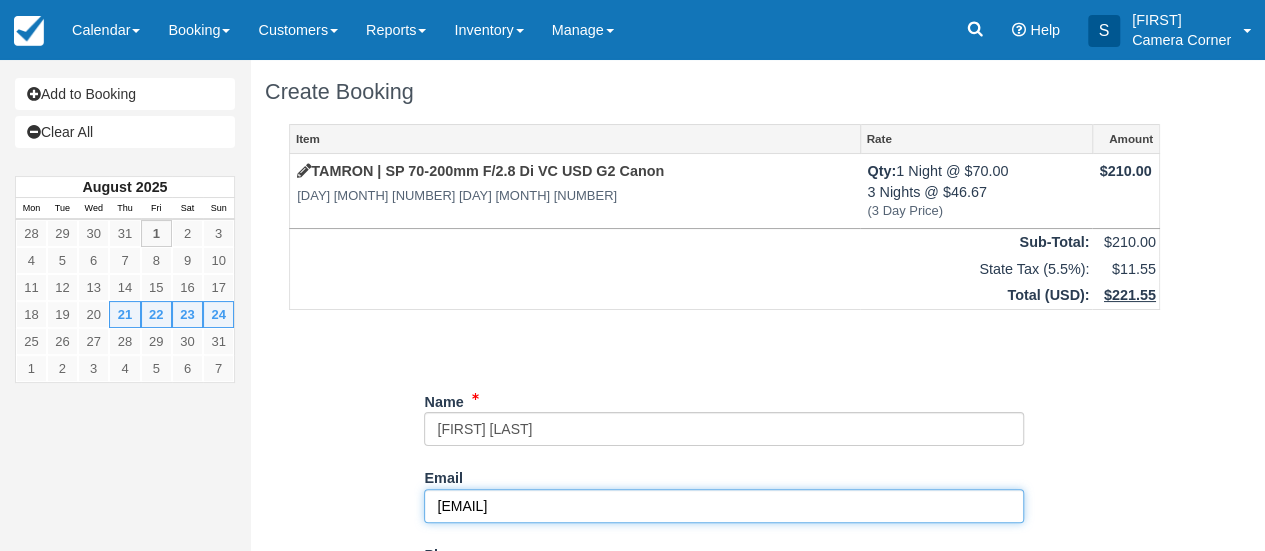 type on "hthomas5693@gmail.com" 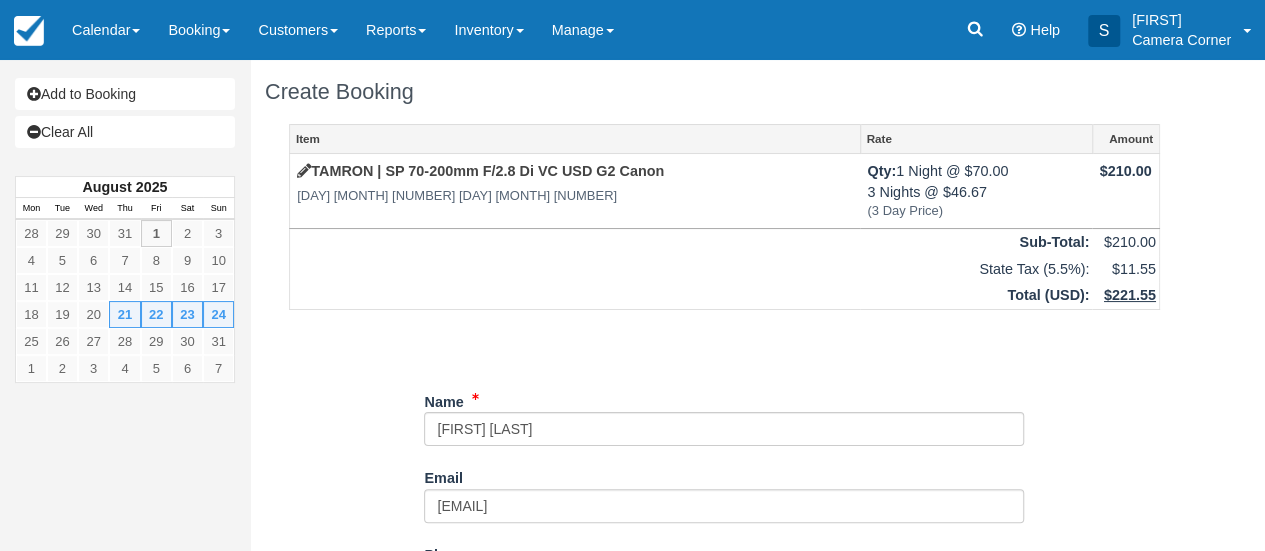 scroll, scrollTop: 305, scrollLeft: 0, axis: vertical 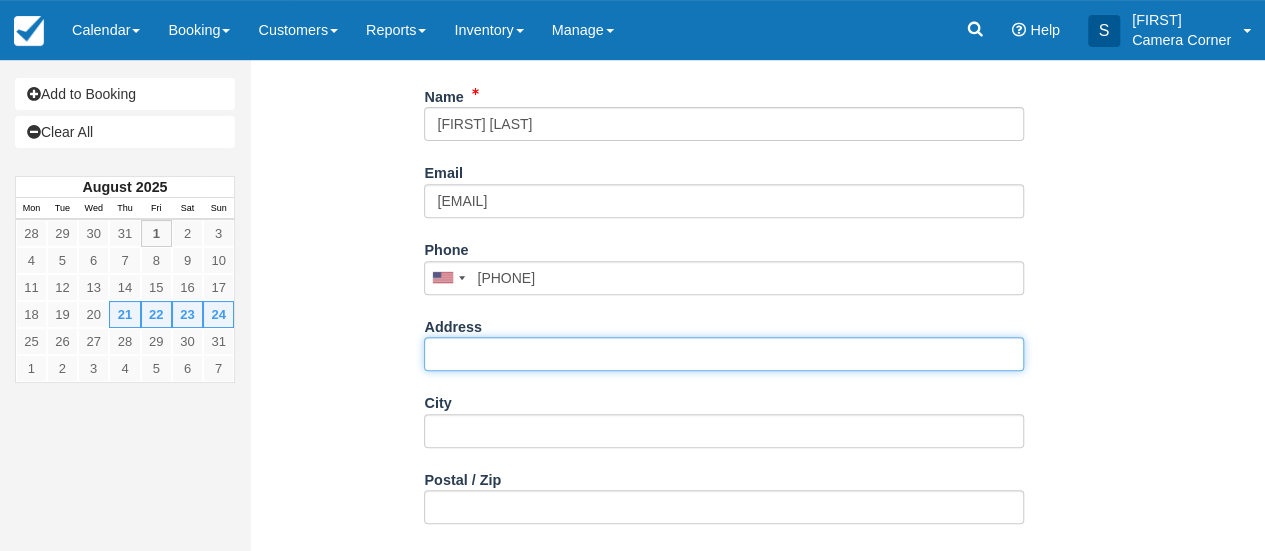 type on "([PHONE])" 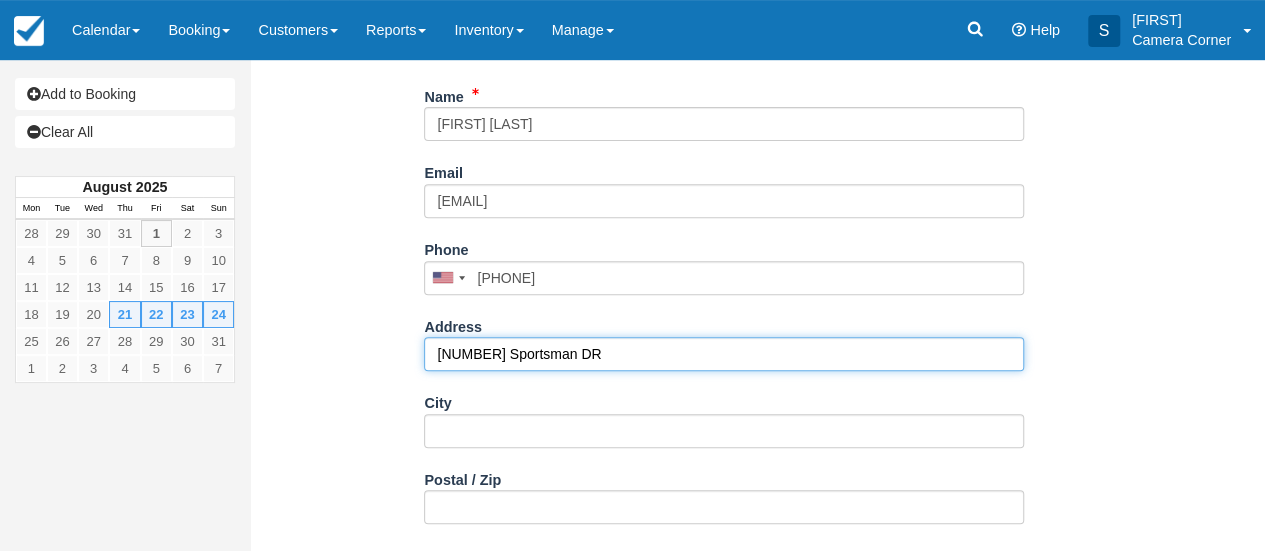type on "[NUMBER] [STREET]" 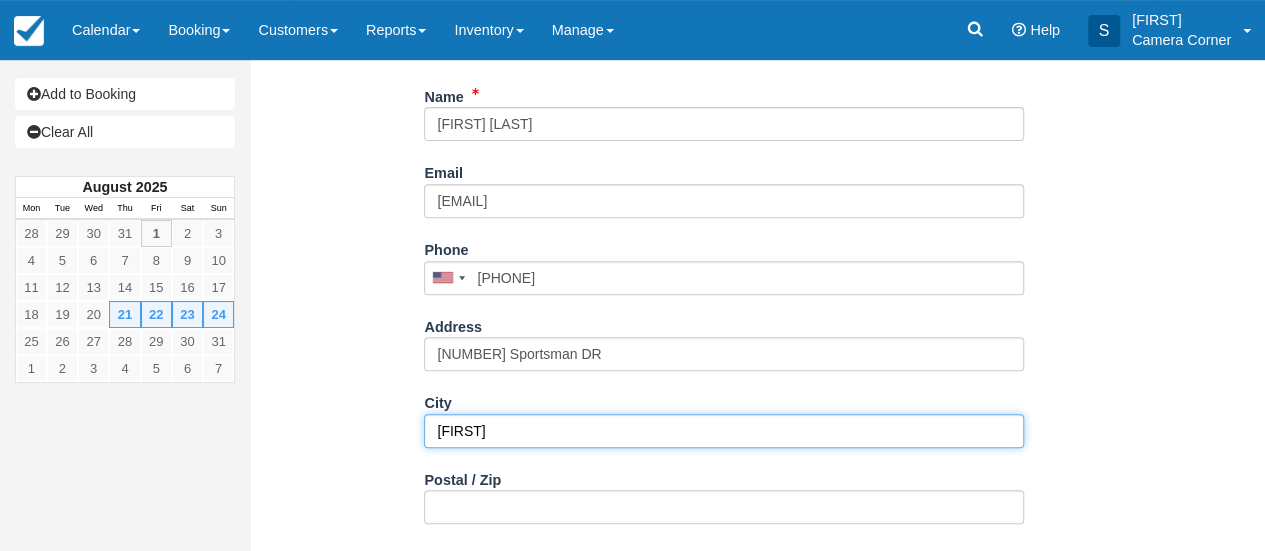 type on "Aniwa" 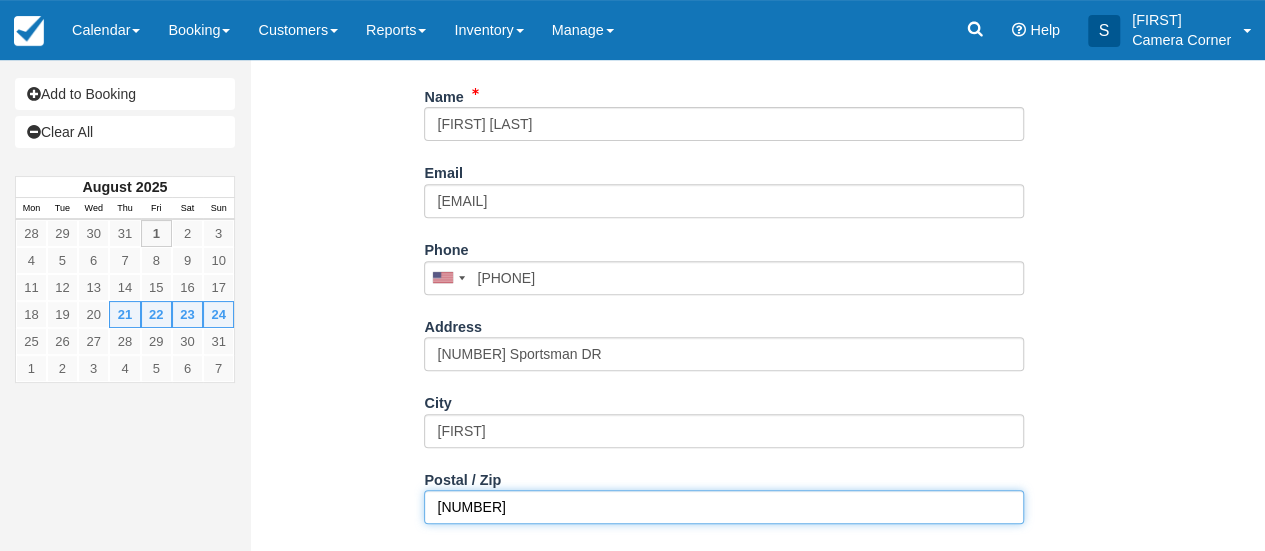 type on "[POSTAL_CODE]" 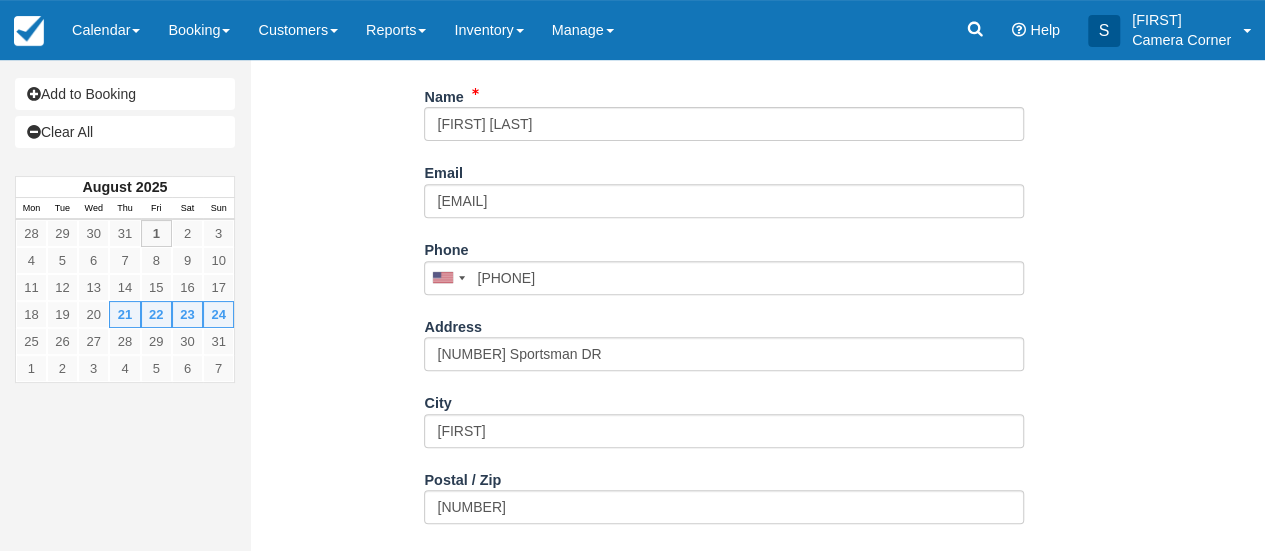 scroll, scrollTop: 436, scrollLeft: 0, axis: vertical 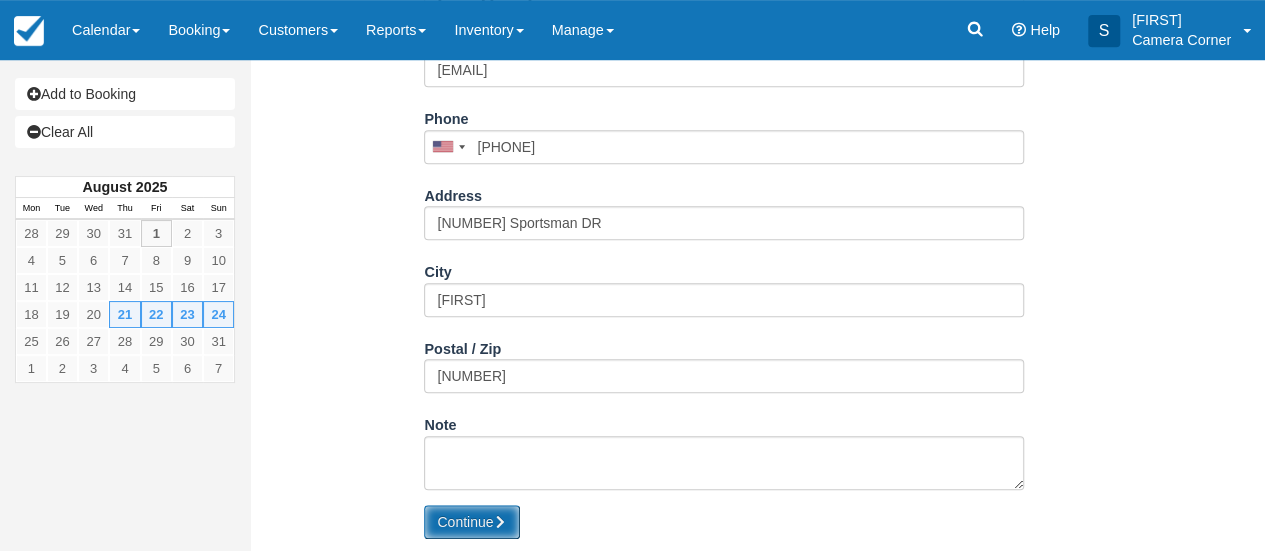 click at bounding box center (500, 522) 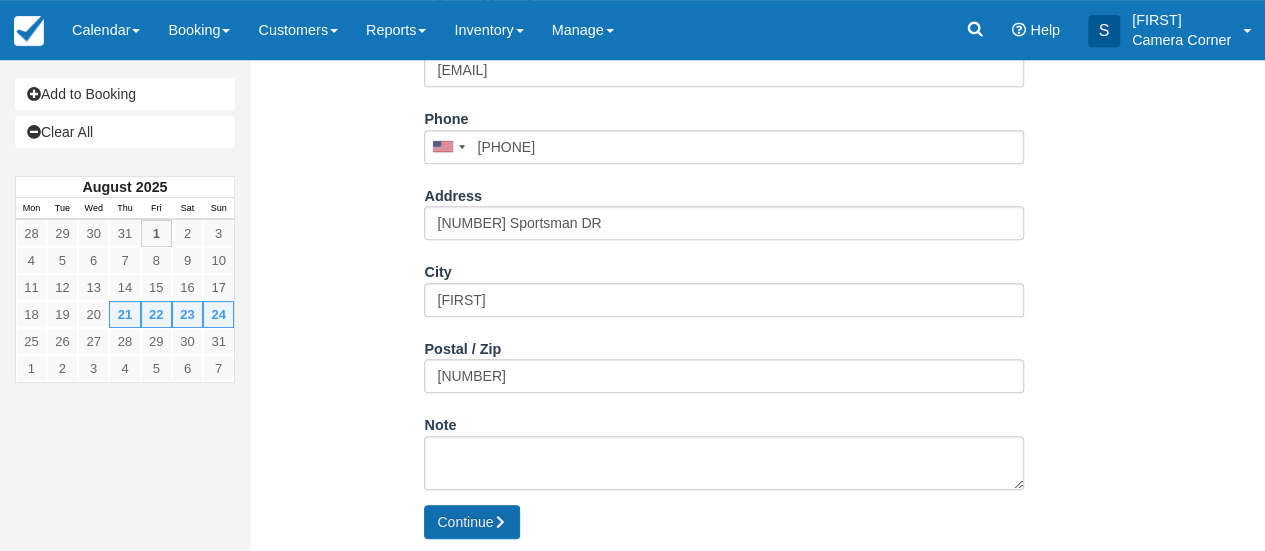 type on "+1[PHONE]" 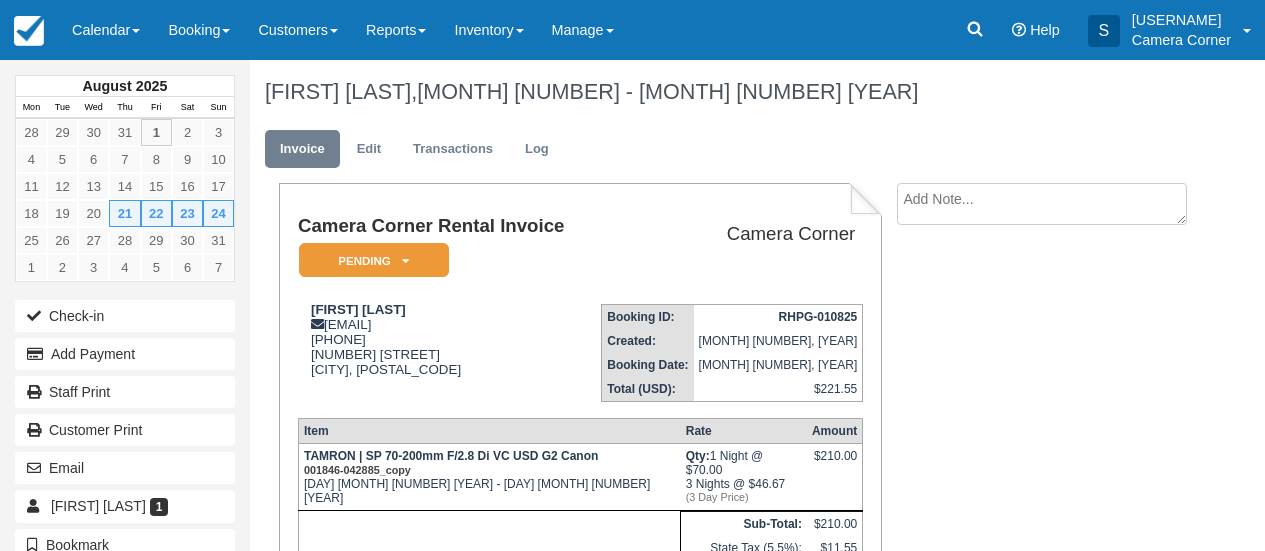 scroll, scrollTop: 0, scrollLeft: 0, axis: both 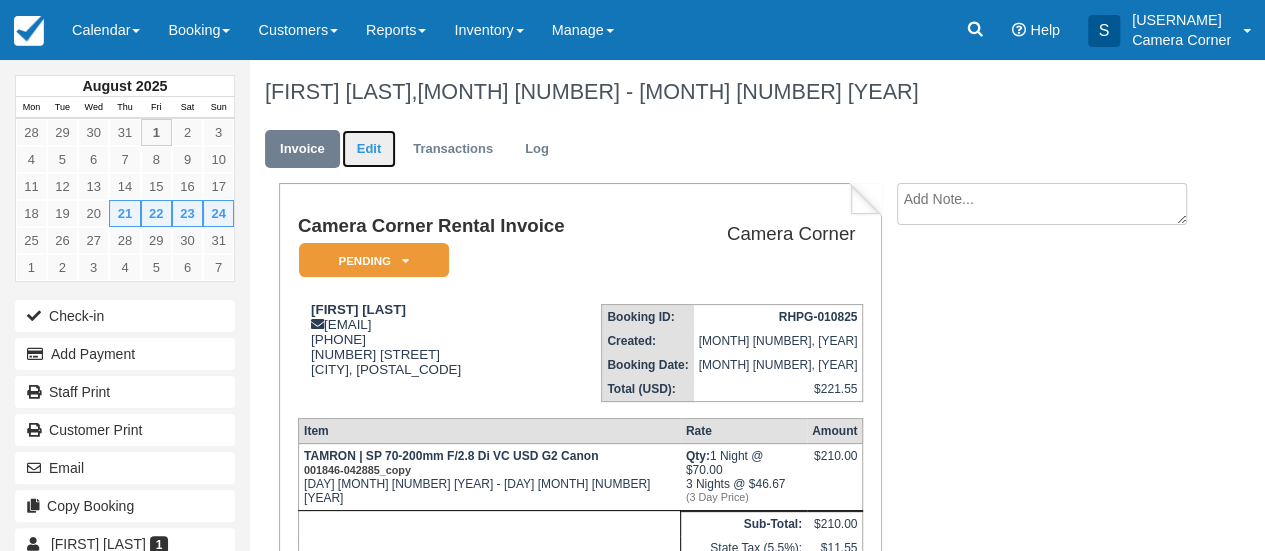 click on "Edit" at bounding box center (369, 149) 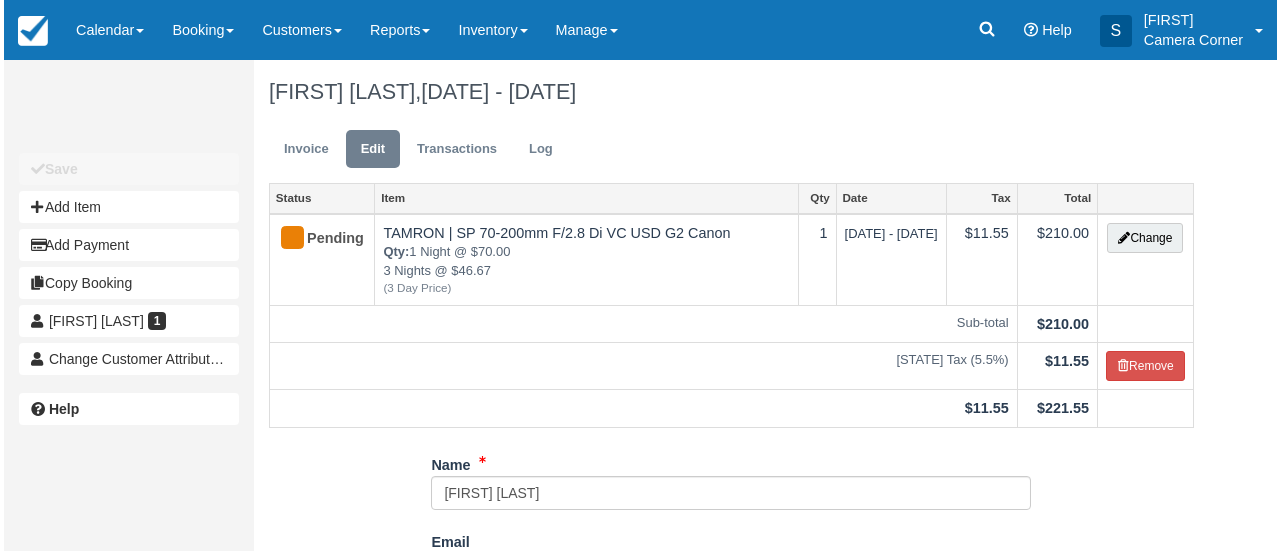 scroll, scrollTop: 0, scrollLeft: 0, axis: both 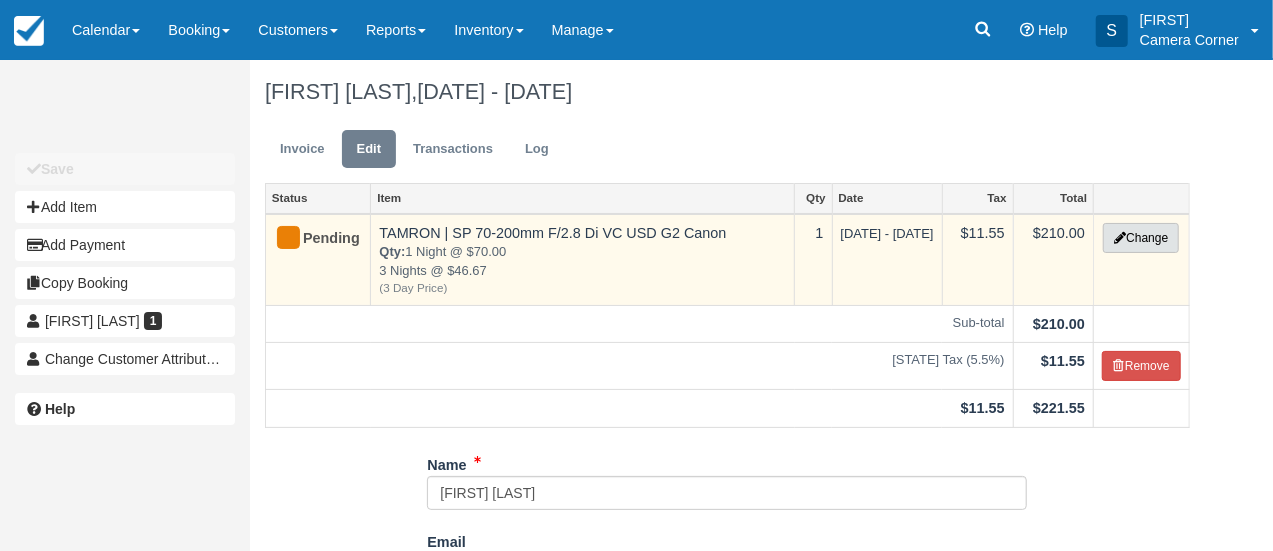 click on "Change" at bounding box center (1141, 238) 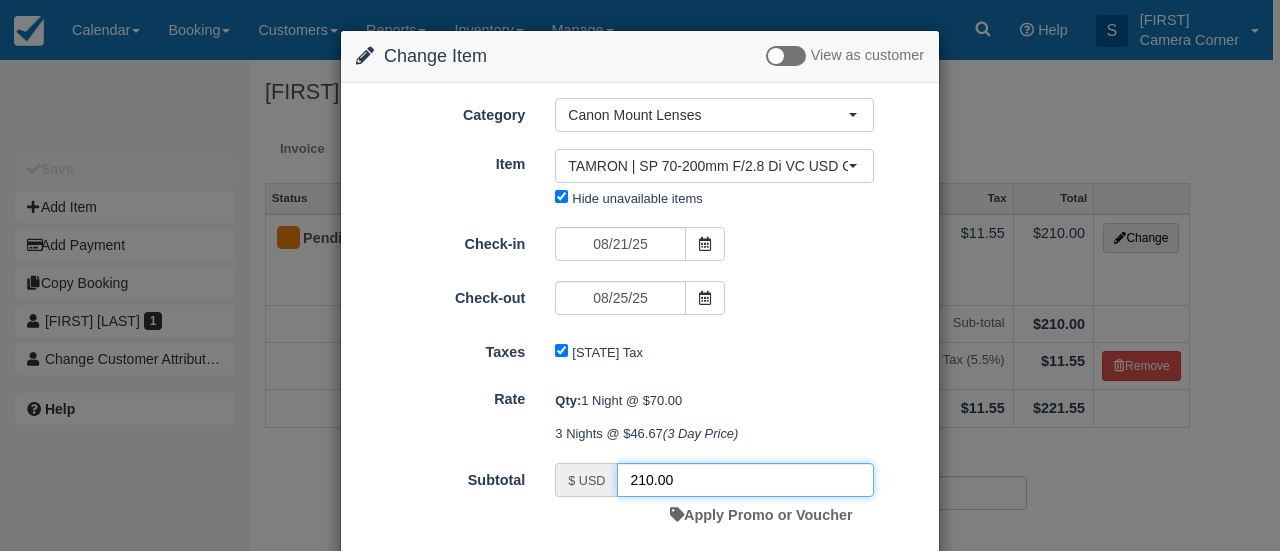click on "210.00" at bounding box center (745, 480) 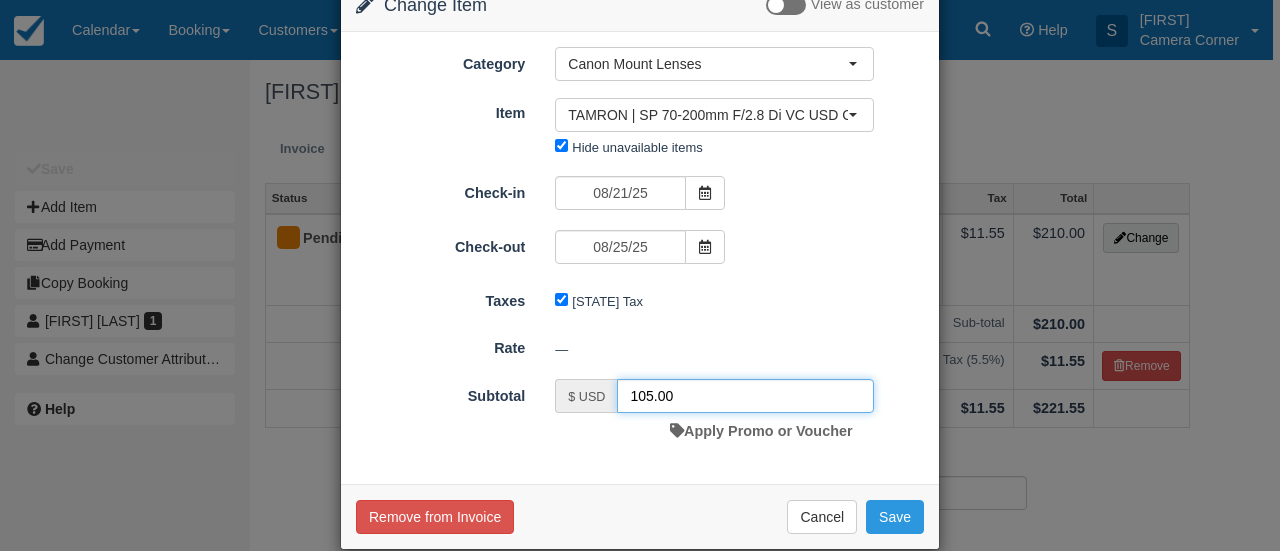 scroll, scrollTop: 77, scrollLeft: 0, axis: vertical 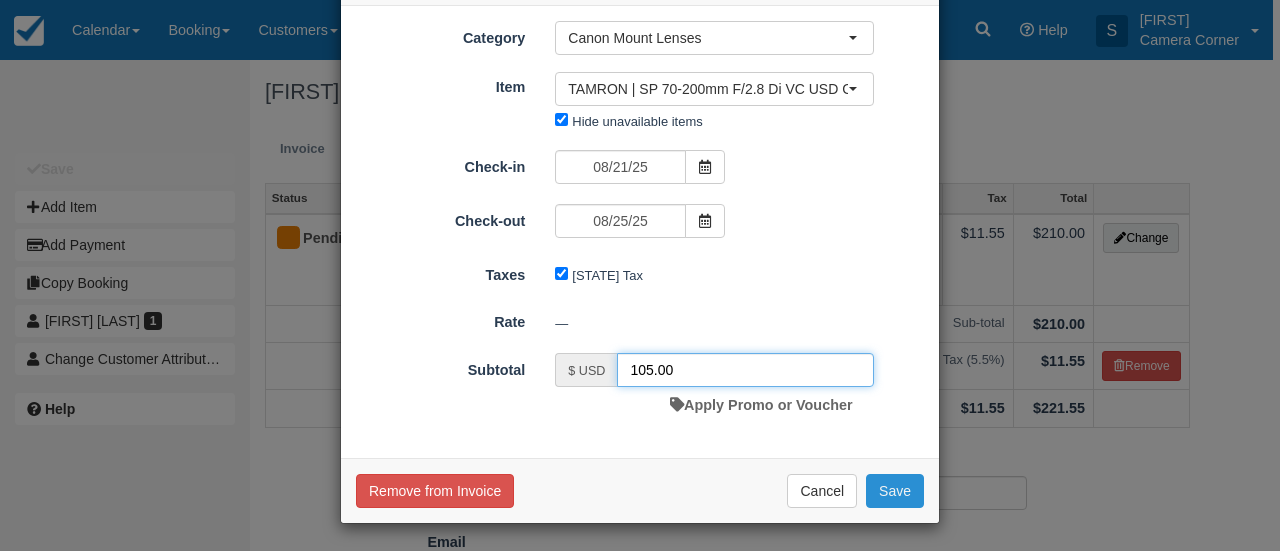 type on "105.00" 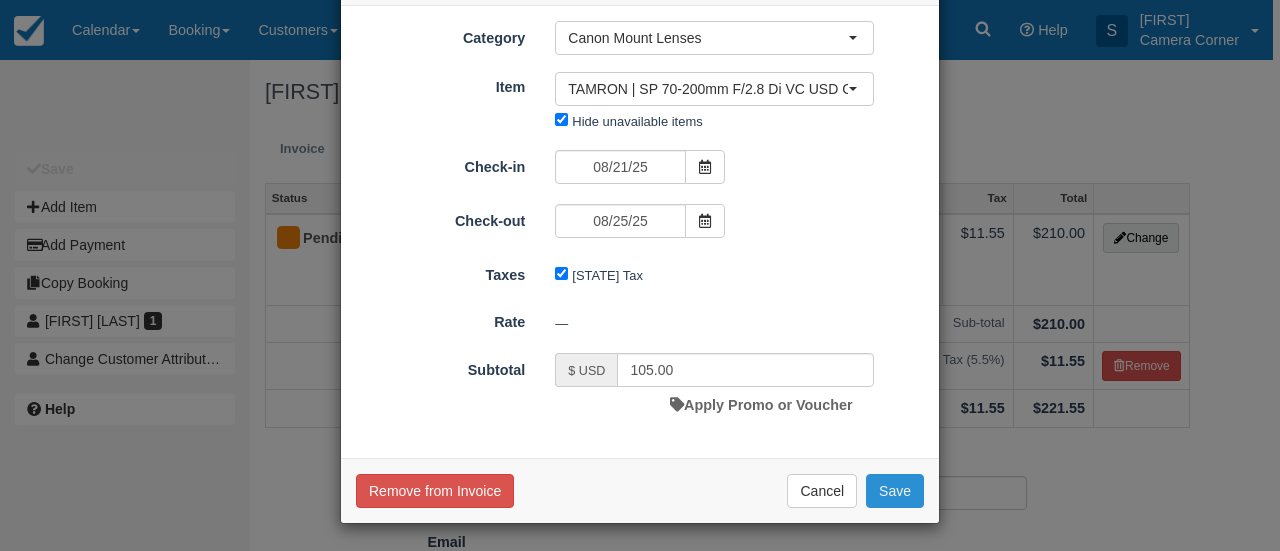 click on "Save" at bounding box center [895, 491] 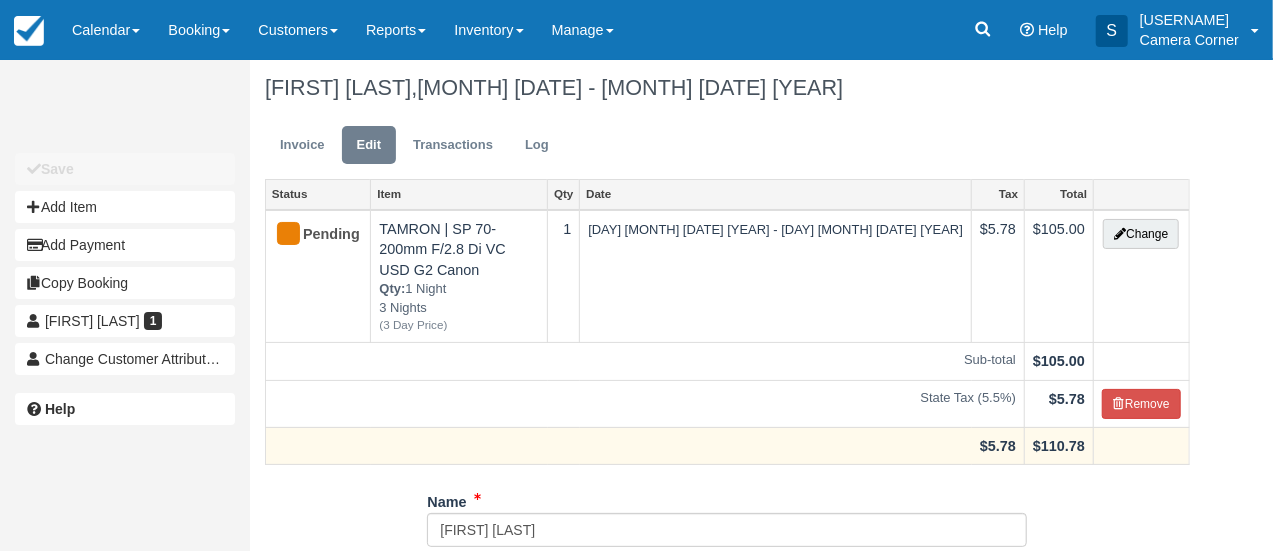 scroll, scrollTop: 0, scrollLeft: 0, axis: both 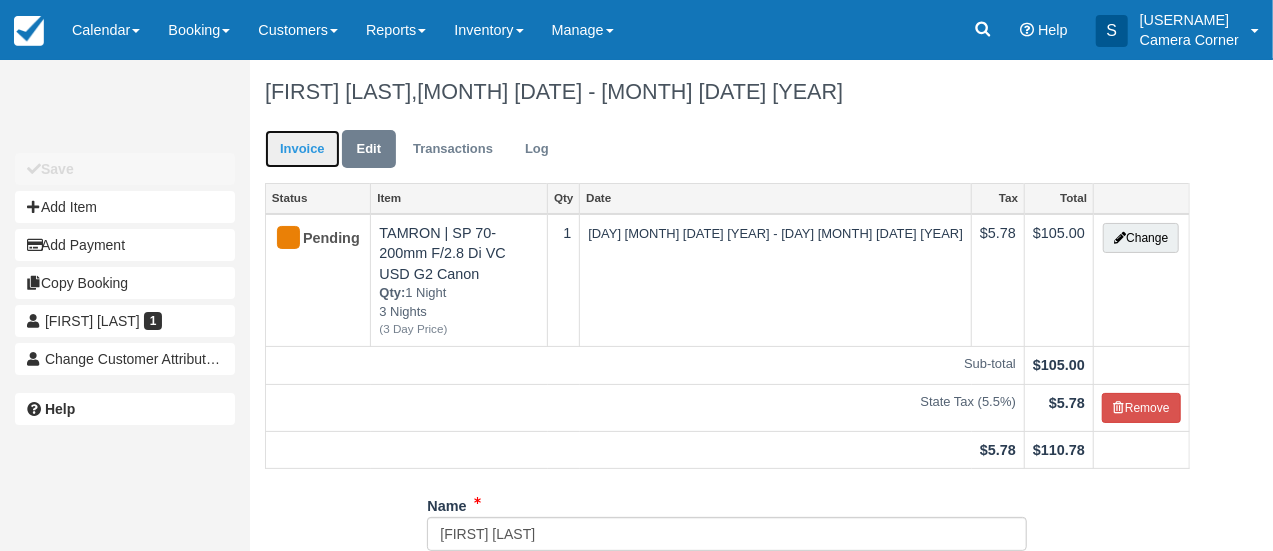 click on "Invoice" at bounding box center (302, 149) 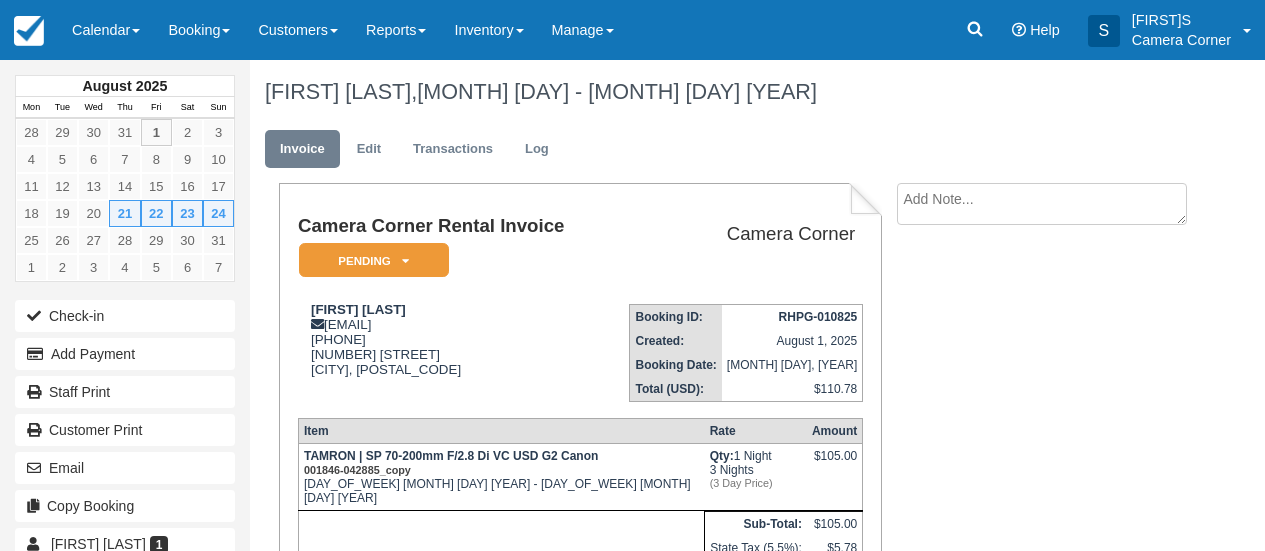 scroll, scrollTop: 0, scrollLeft: 0, axis: both 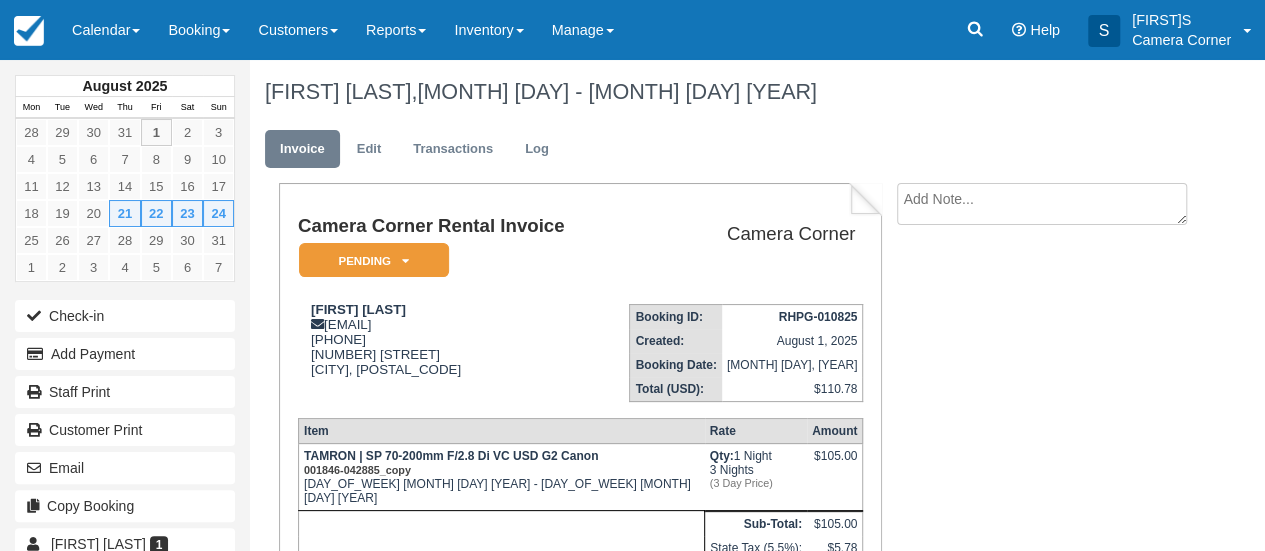 click at bounding box center (1042, 204) 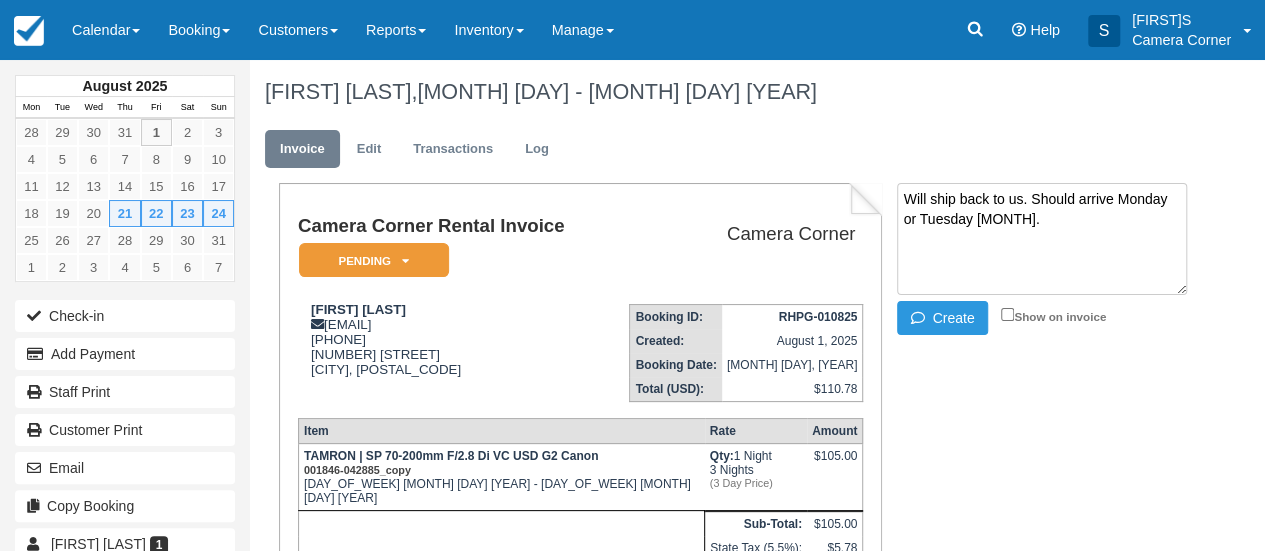 click on "Heather Thomas,  Aug 21 - Aug 25 2025" at bounding box center [724, 92] 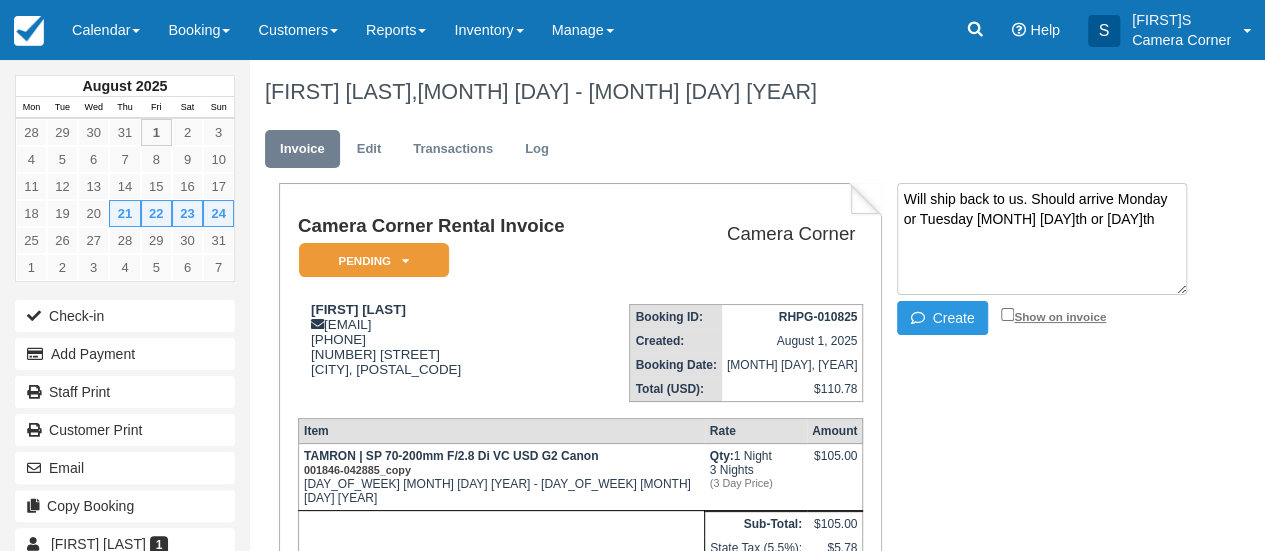 type on "Will ship back to us. Should arrive Monday or Tuesday Aug. 25th or 26th" 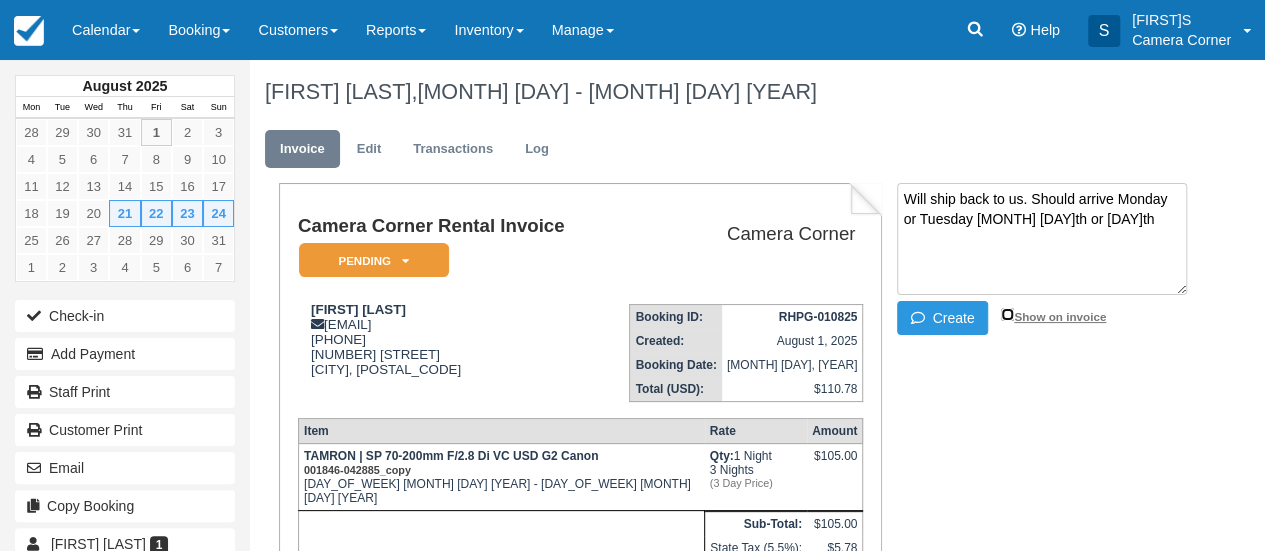click on "Show on invoice" at bounding box center (1007, 314) 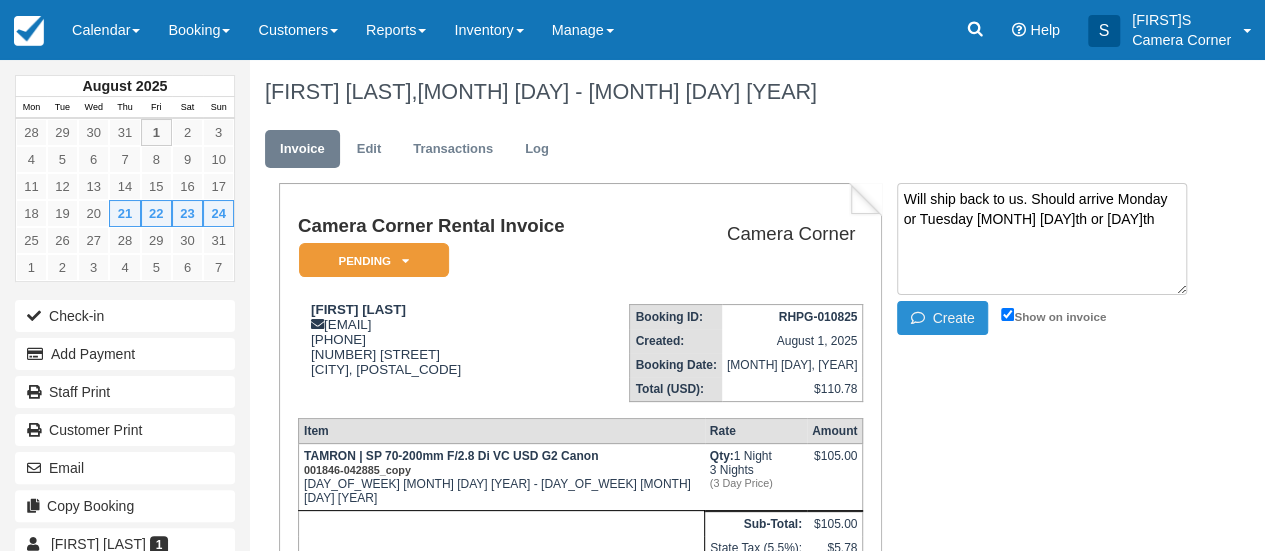 click on "Create" at bounding box center (942, 318) 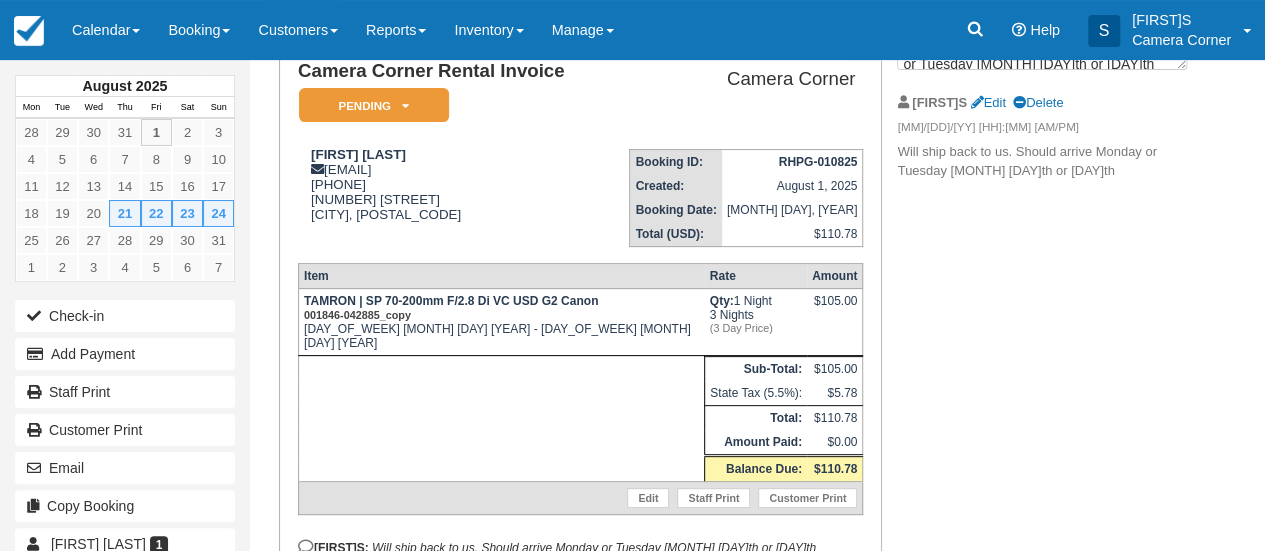 scroll, scrollTop: 0, scrollLeft: 0, axis: both 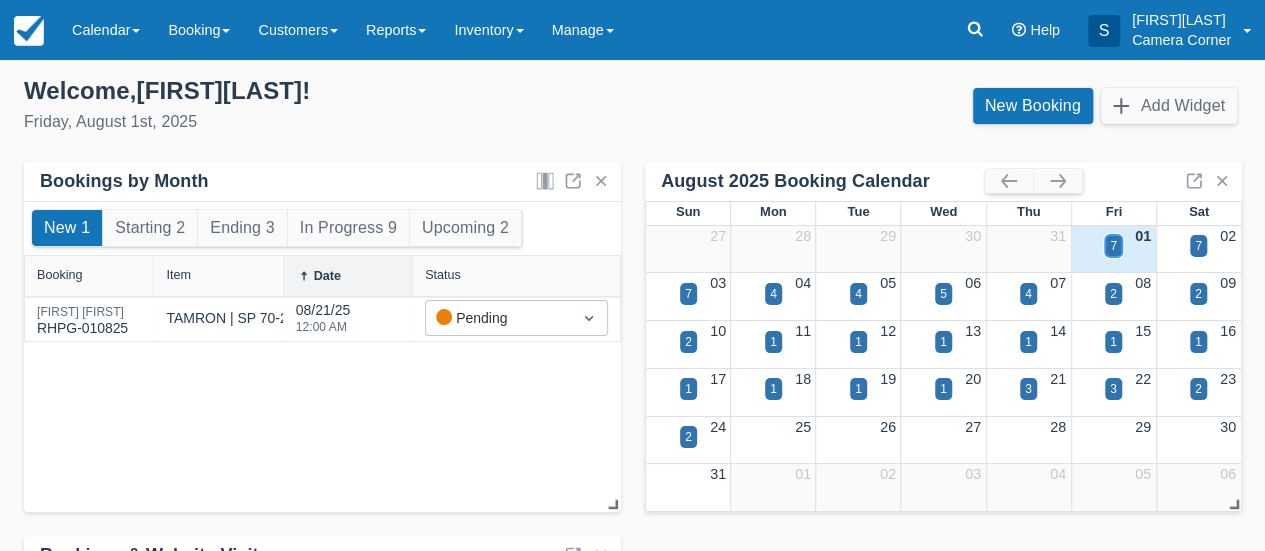 click on "7" at bounding box center [1113, 246] 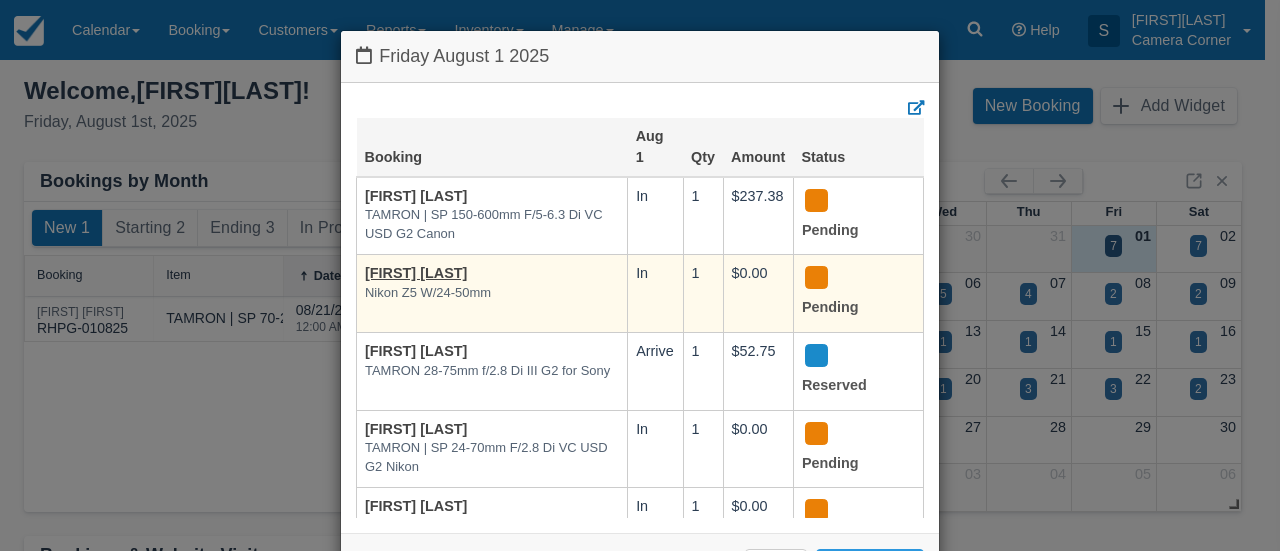 scroll, scrollTop: 100, scrollLeft: 0, axis: vertical 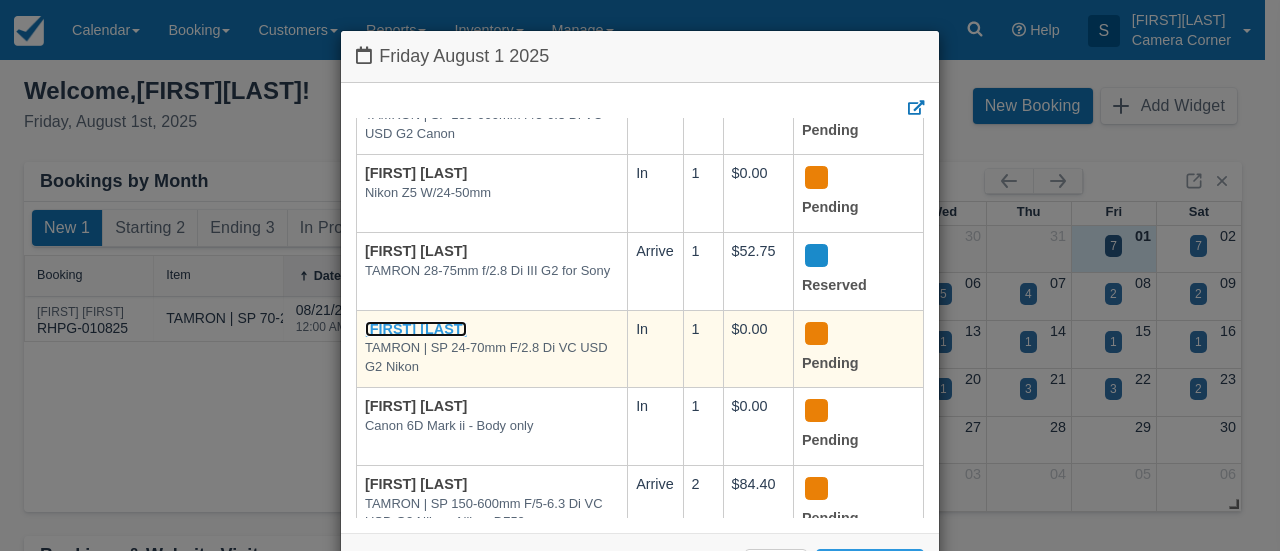click on "[FIRST] [LAST]" at bounding box center (416, 329) 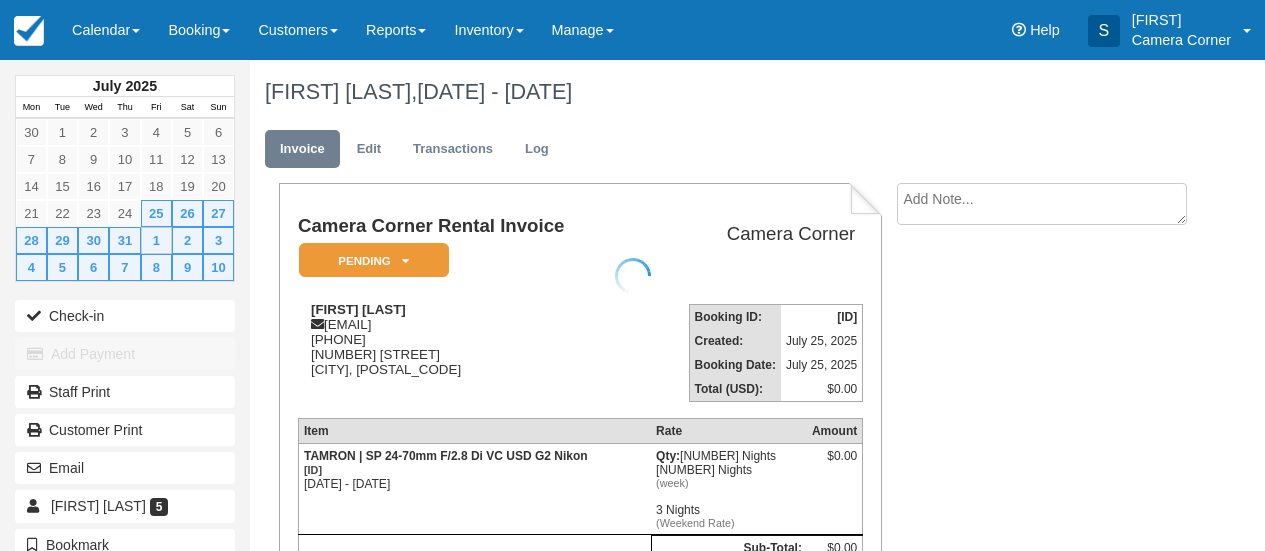 scroll, scrollTop: 0, scrollLeft: 0, axis: both 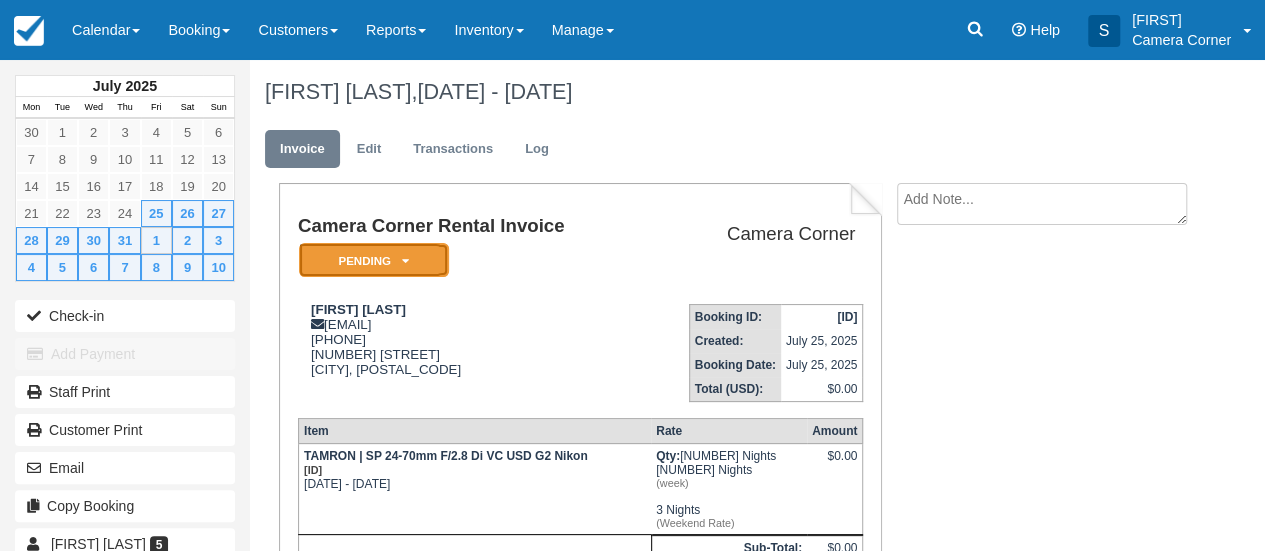 click at bounding box center (405, 261) 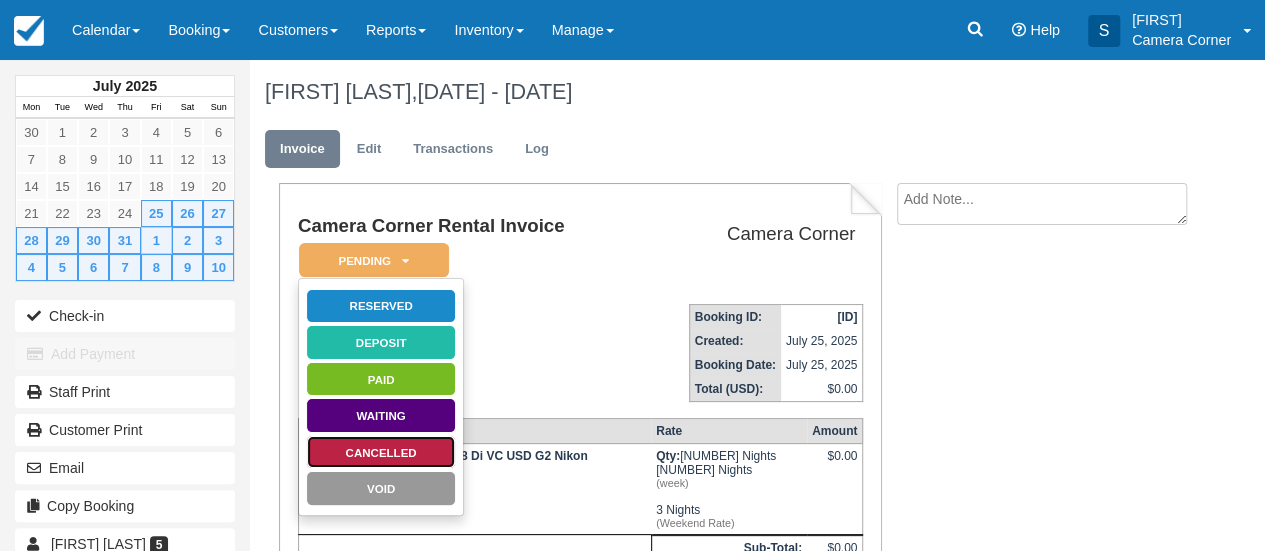 click on "Cancelled" at bounding box center (381, 452) 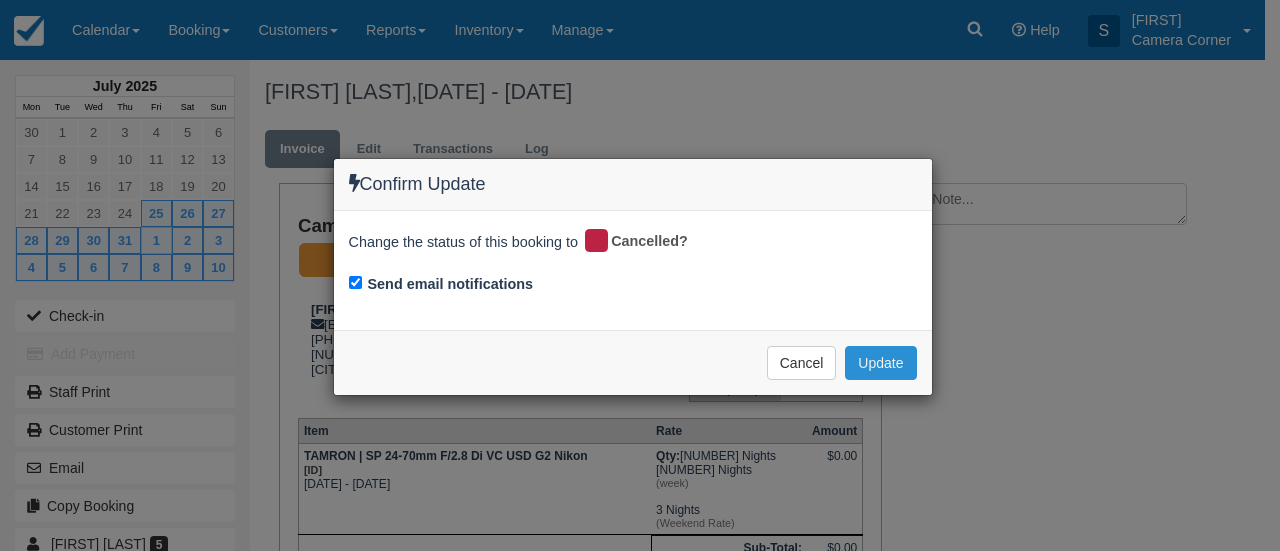 click on "Update" at bounding box center [880, 363] 